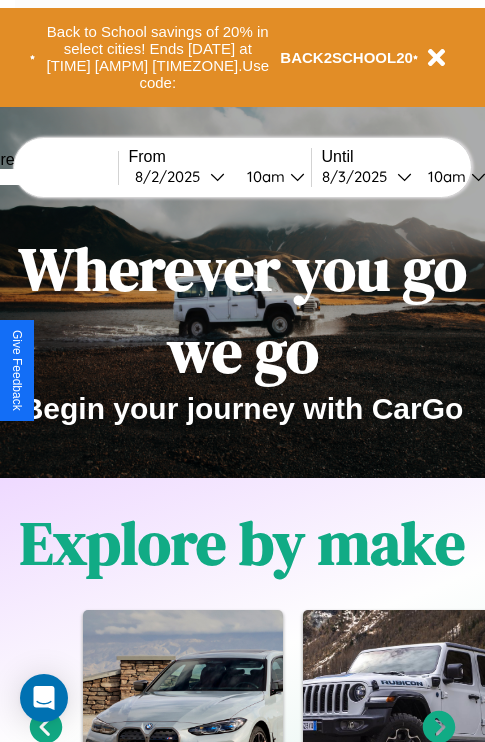 scroll, scrollTop: 0, scrollLeft: 0, axis: both 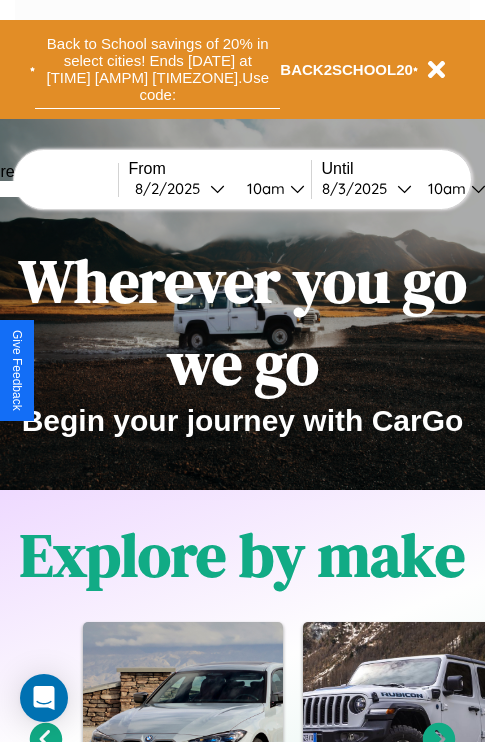click on "Back to School savings of 20% in select cities! Ends 9/1 at 10am PT.  Use code:" at bounding box center (157, 69) 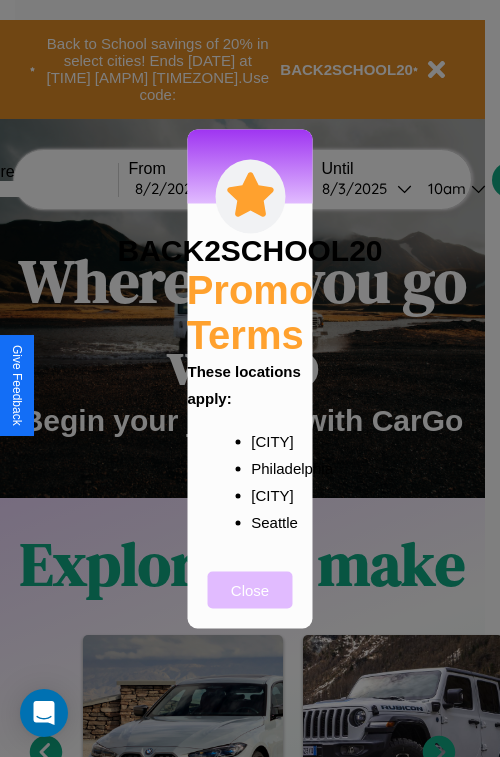 click on "Close" at bounding box center [250, 589] 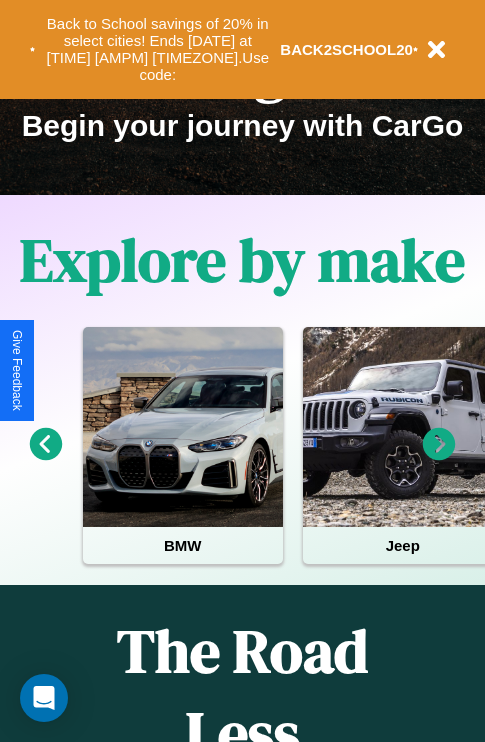 scroll, scrollTop: 308, scrollLeft: 0, axis: vertical 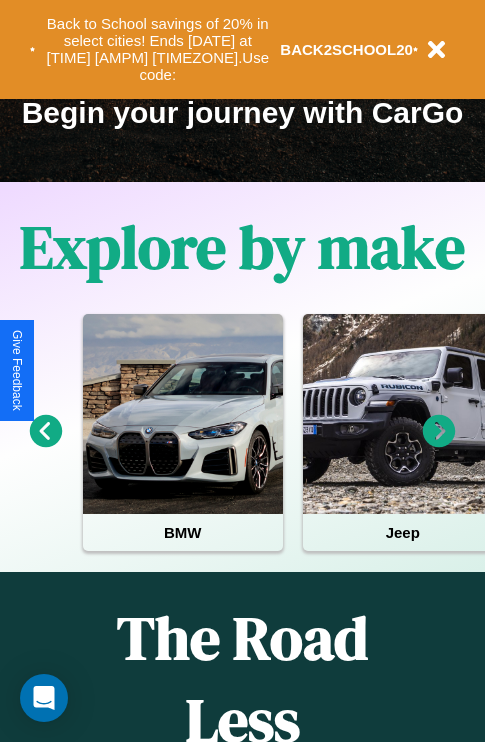 click 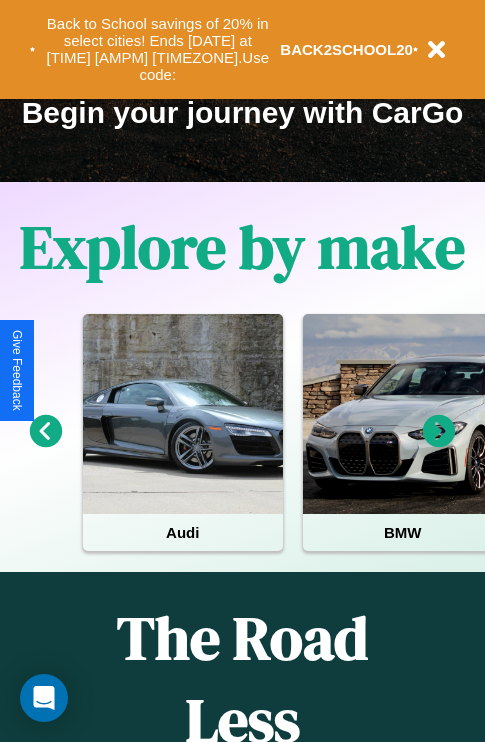 click 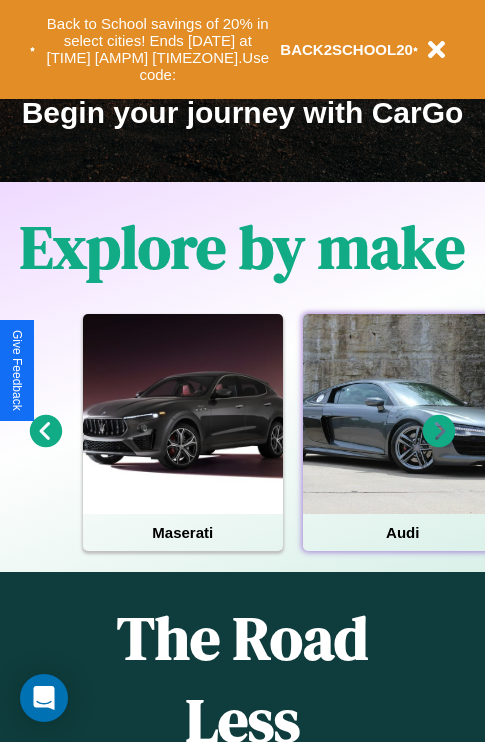 click at bounding box center [403, 414] 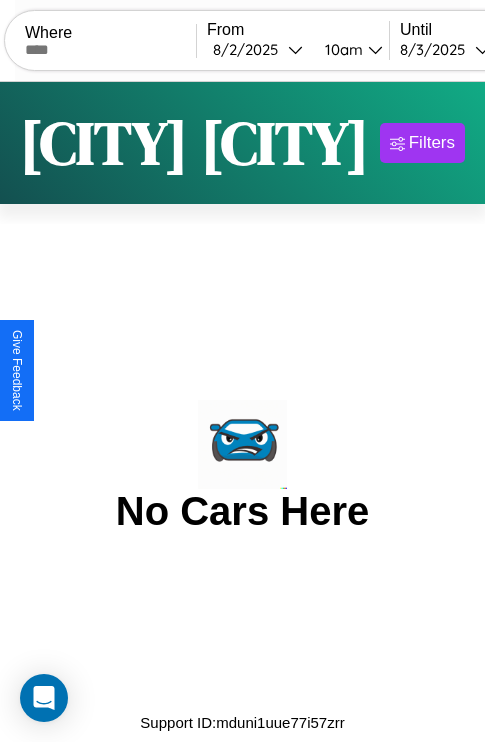 scroll, scrollTop: 0, scrollLeft: 0, axis: both 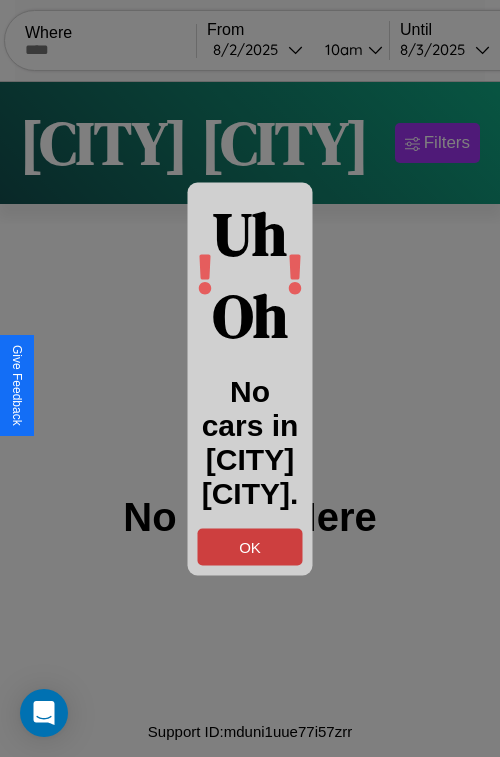 click on "OK" at bounding box center [250, 546] 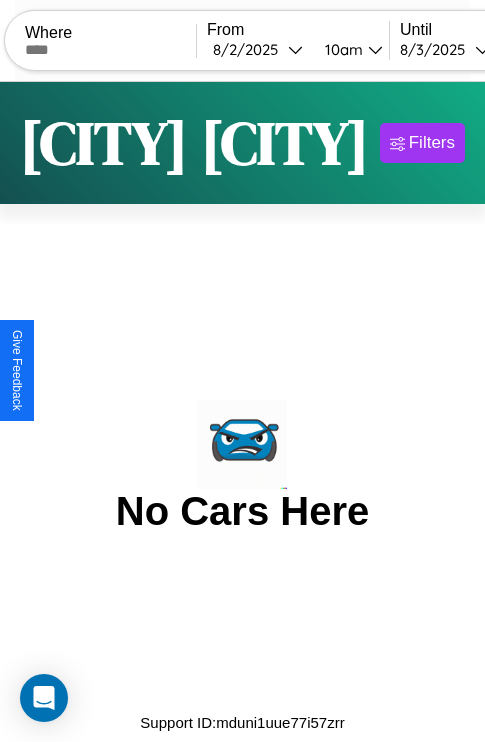 click at bounding box center [110, 50] 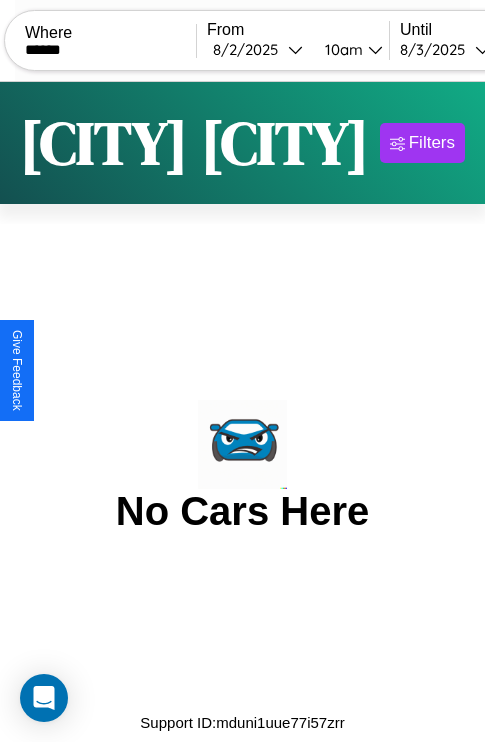 type on "******" 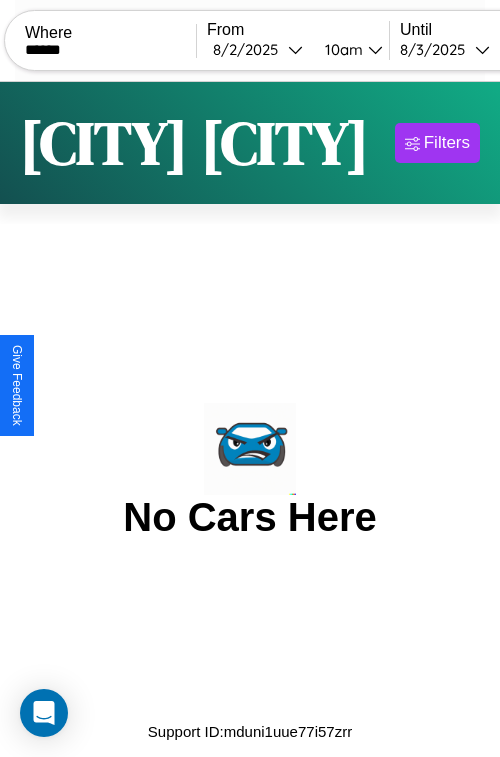 select on "*" 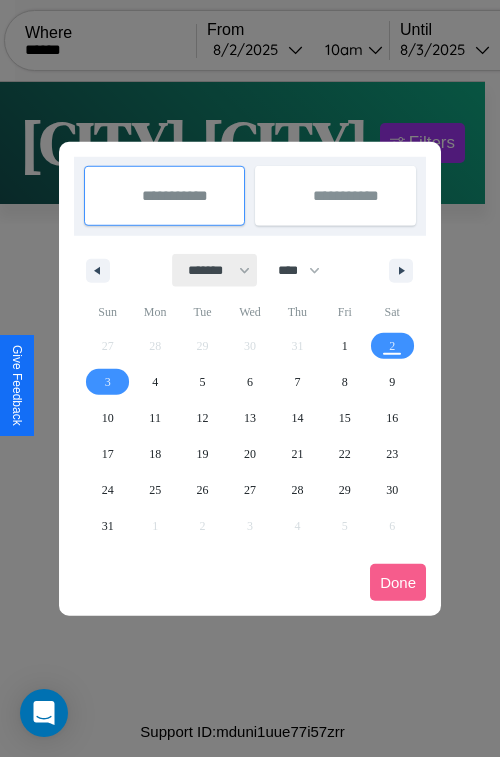 click on "******* ******** ***** ***** *** **** **** ****** ********* ******* ******** ********" at bounding box center [215, 270] 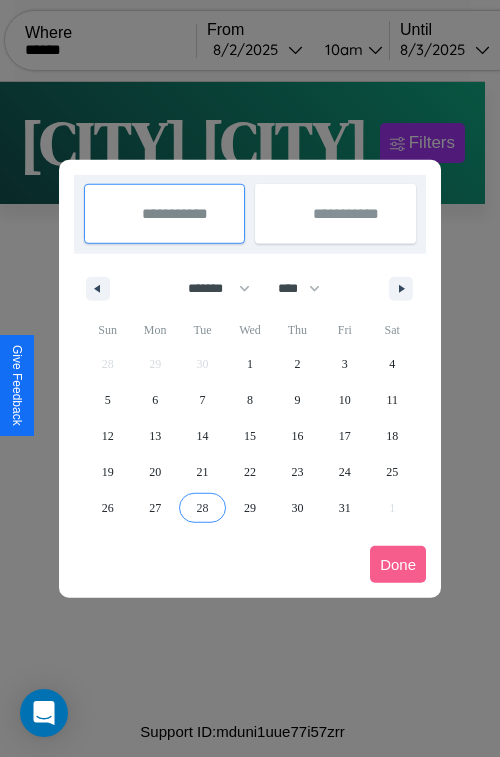click on "28" at bounding box center [203, 508] 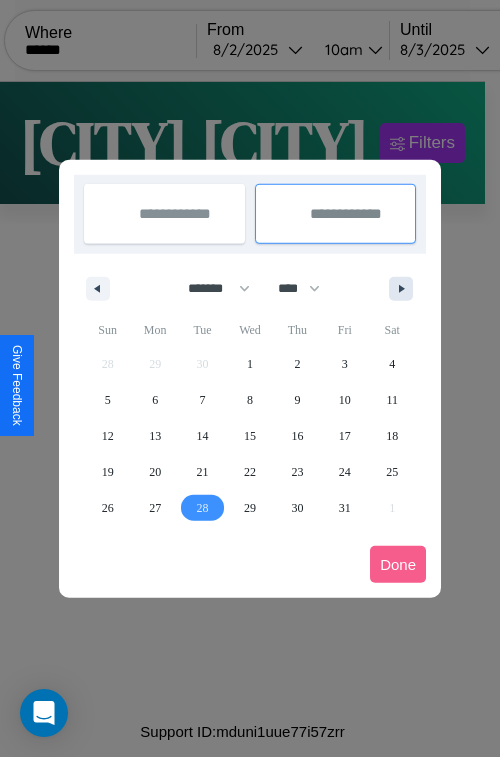 click at bounding box center [405, 289] 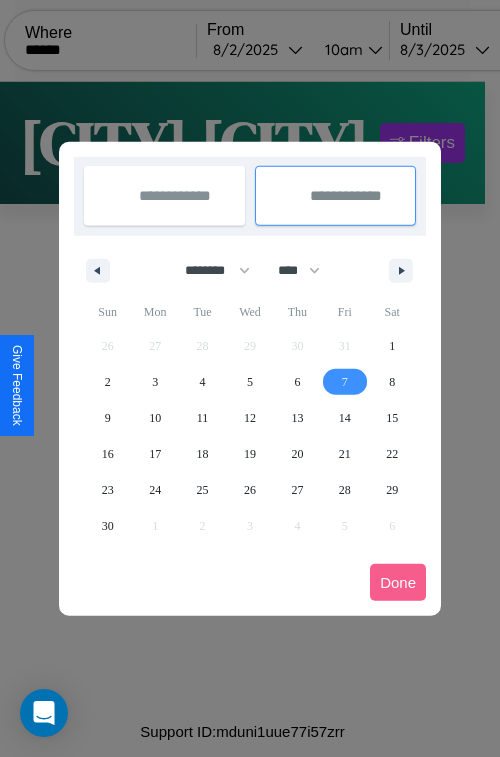 click on "7" at bounding box center (345, 382) 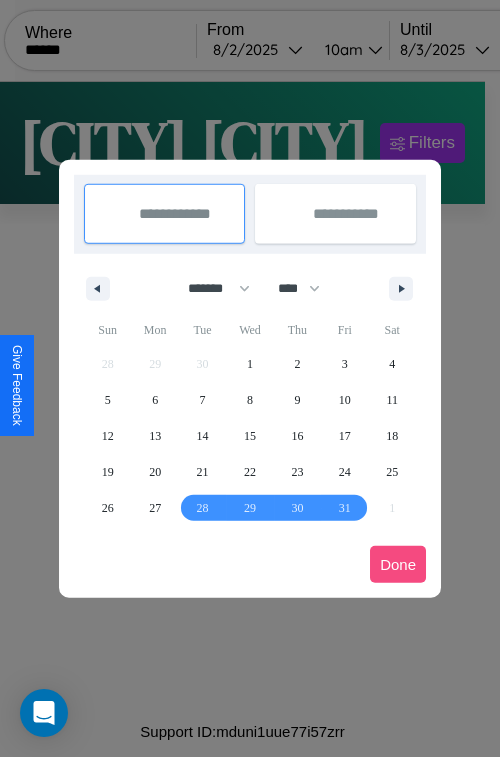 click on "Done" at bounding box center [398, 564] 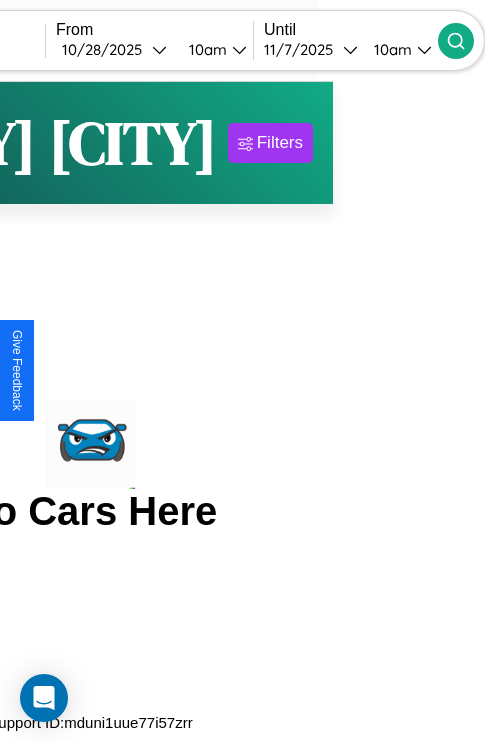 click 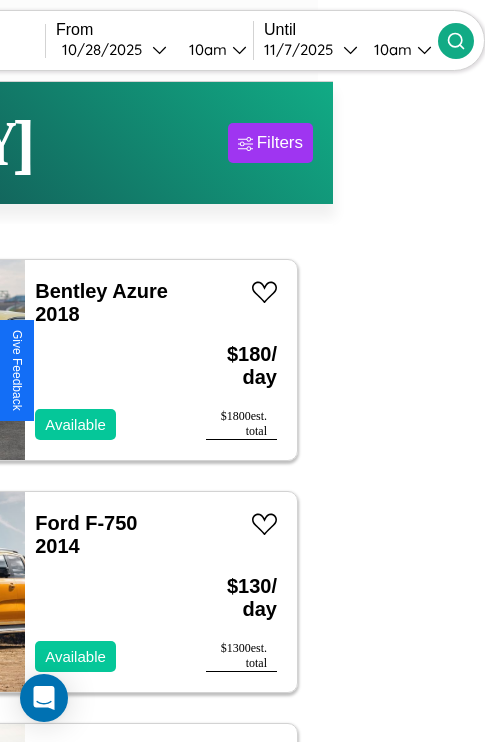 scroll, scrollTop: 88, scrollLeft: 46, axis: both 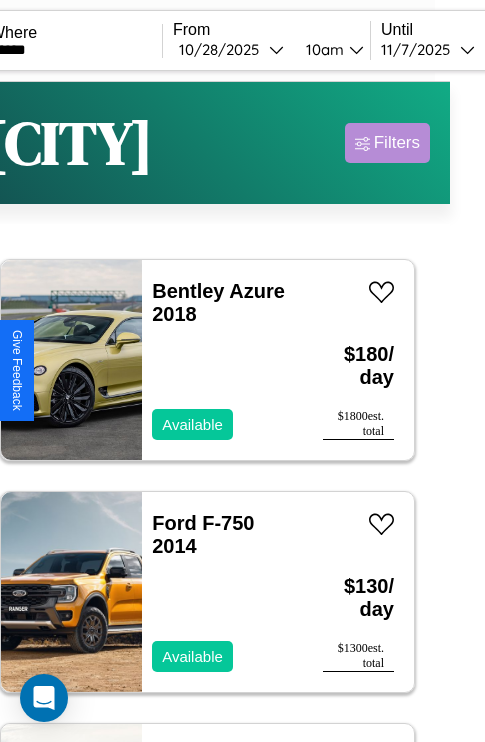 click on "Filters" at bounding box center (397, 143) 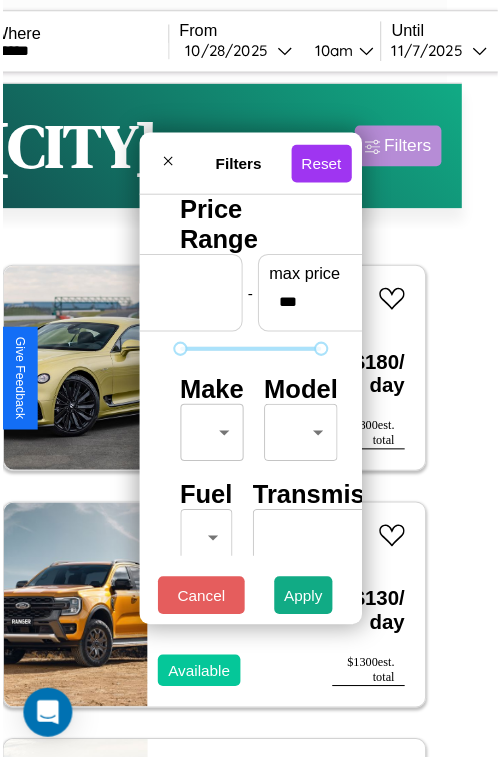 scroll, scrollTop: 59, scrollLeft: 0, axis: vertical 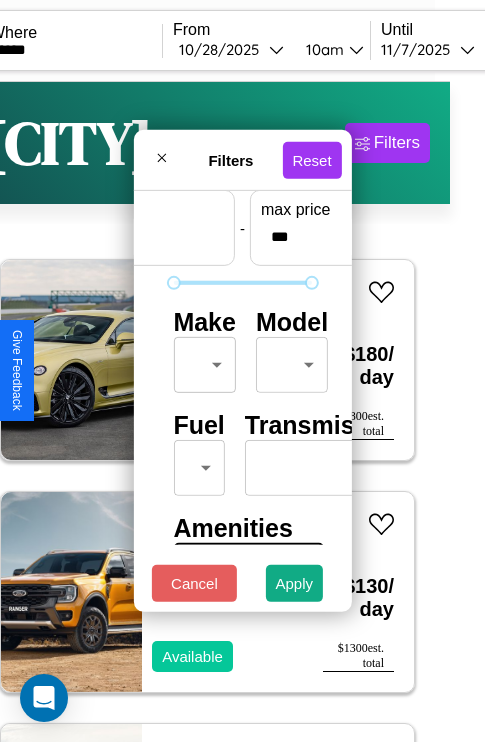 click on "CarGo Where ****** From 10 / 28 / 2025 10am Until 11 / 7 / 2025 10am Become a Host Login Sign Up Boston Filters 32  cars in this area These cars can be picked up in this city. Bentley   Azure   2018 Available $ 180  / day $ 1800  est. total Ford   F-750   2014 Available $ 130  / day $ 1300  est. total Dodge   Ram Wagon   2018 Available $ 200  / day $ 2000  est. total Jaguar   XE   2023 Available $ 170  / day $ 1700  est. total Maserati   TC   2023 Unavailable $ 50  / day $ 500  est. total Maserati   MC20   2020 Available $ 150  / day $ 1500  est. total Mercedes   L1316   2022 Available $ 60  / day $ 600  est. total Audi   Q8   2019 Available $ 130  / day $ 1300  est. total Jeep   Comanche   2018 Available $ 120  / day $ 1200  est. total Mercedes   L1116   2022 Available $ 160  / day $ 1600  est. total Acura   MDX   2019 Available $ 50  / day $ 500  est. total Ford   Courier   2018 Available $ 60  / day $ 600  est. total Land Rover   Range Rover Sport   2014 Available $ 30  / day $ 300  est. total Ferrari" at bounding box center (207, 412) 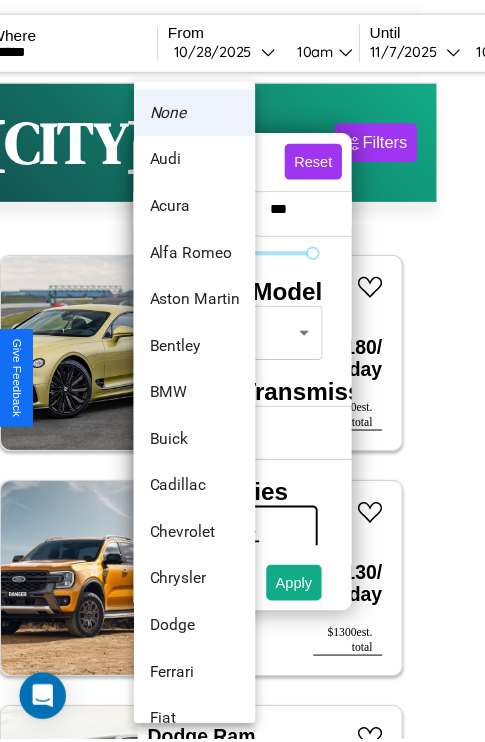 scroll, scrollTop: 86, scrollLeft: 0, axis: vertical 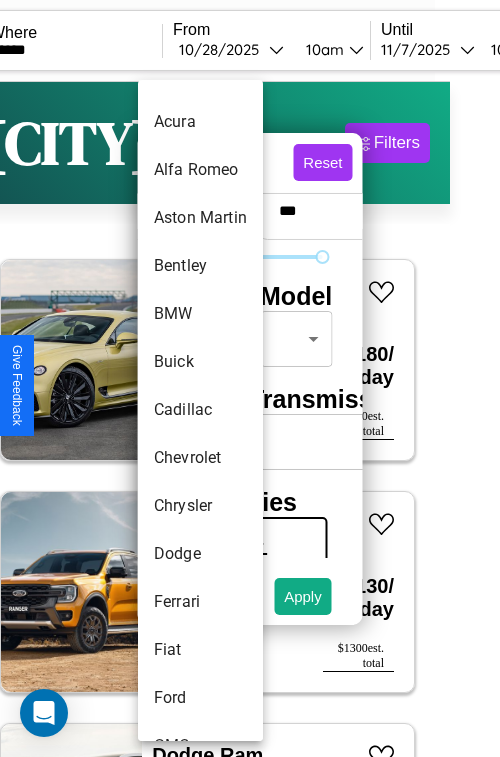 click on "Cadillac" at bounding box center [200, 410] 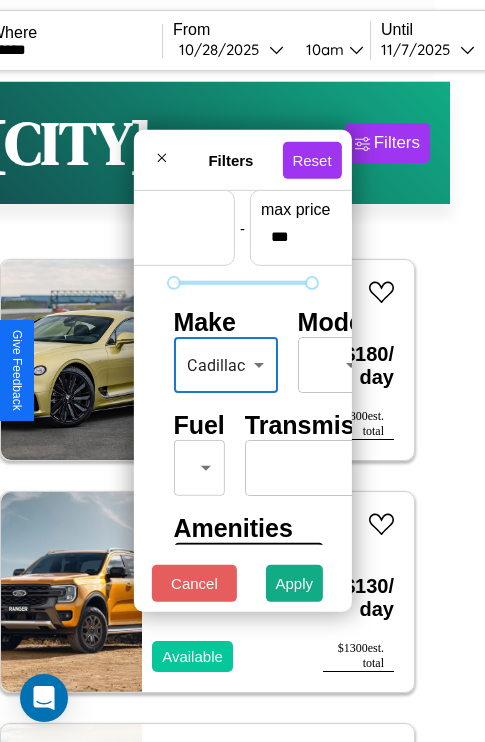 scroll, scrollTop: 162, scrollLeft: 0, axis: vertical 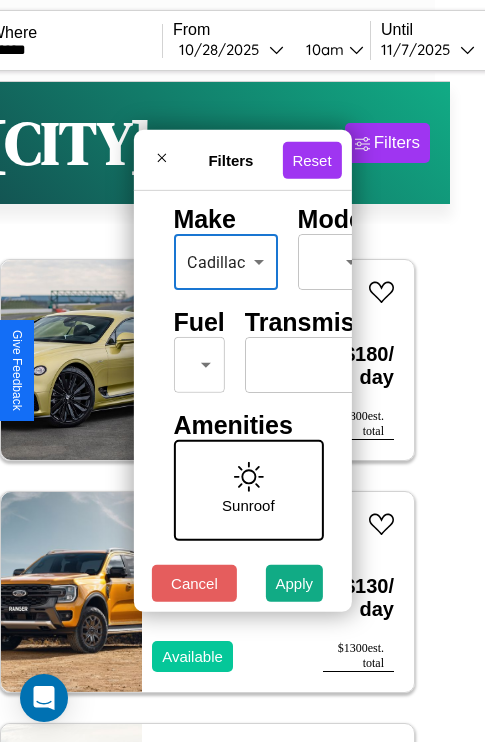 click on "CarGo Where ****** From 10 / 28 / 2025 10am Until 11 / 7 / 2025 10am Become a Host Login Sign Up Boston Filters 32  cars in this area These cars can be picked up in this city. Bentley   Azure   2018 Available $ 180  / day $ 1800  est. total Ford   F-750   2014 Available $ 130  / day $ 1300  est. total Dodge   Ram Wagon   2018 Available $ 200  / day $ 2000  est. total Jaguar   XE   2023 Available $ 170  / day $ 1700  est. total Maserati   TC   2023 Unavailable $ 50  / day $ 500  est. total Maserati   MC20   2020 Available $ 150  / day $ 1500  est. total Mercedes   L1316   2022 Available $ 60  / day $ 600  est. total Audi   Q8   2019 Available $ 130  / day $ 1300  est. total Jeep   Comanche   2018 Available $ 120  / day $ 1200  est. total Mercedes   L1116   2022 Available $ 160  / day $ 1600  est. total Acura   MDX   2019 Available $ 50  / day $ 500  est. total Ford   Courier   2018 Available $ 60  / day $ 600  est. total Land Rover   Range Rover Sport   2014 Available $ 30  / day $ 300  est. total Ferrari" at bounding box center (207, 412) 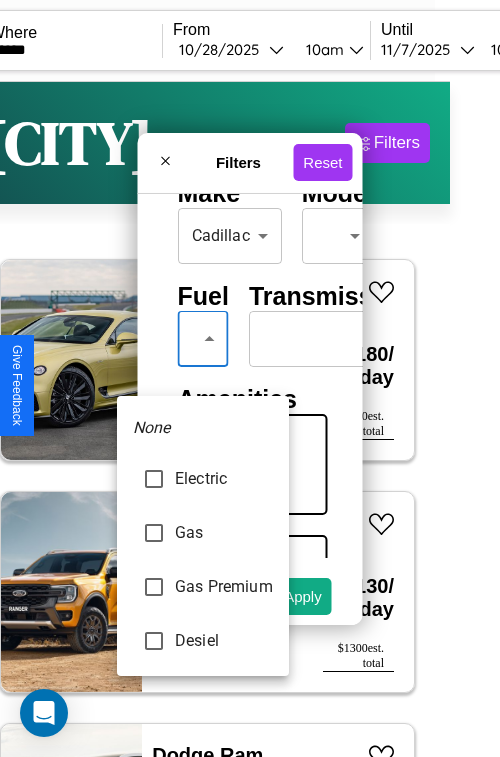 type on "********" 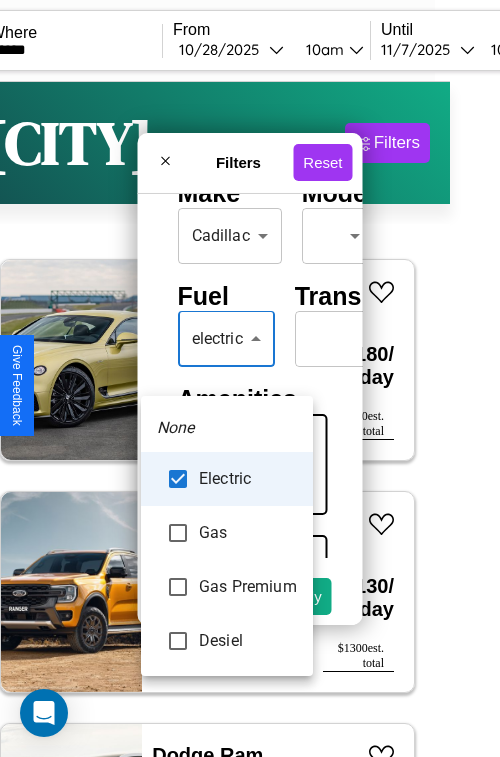 click at bounding box center [250, 378] 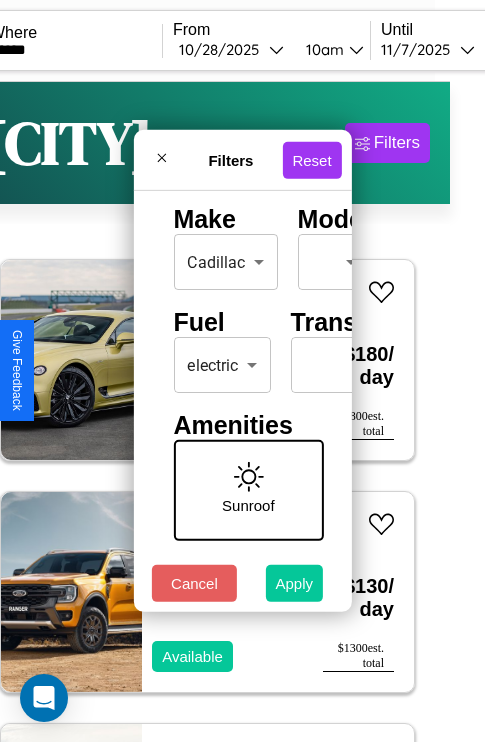click on "Apply" at bounding box center [295, 583] 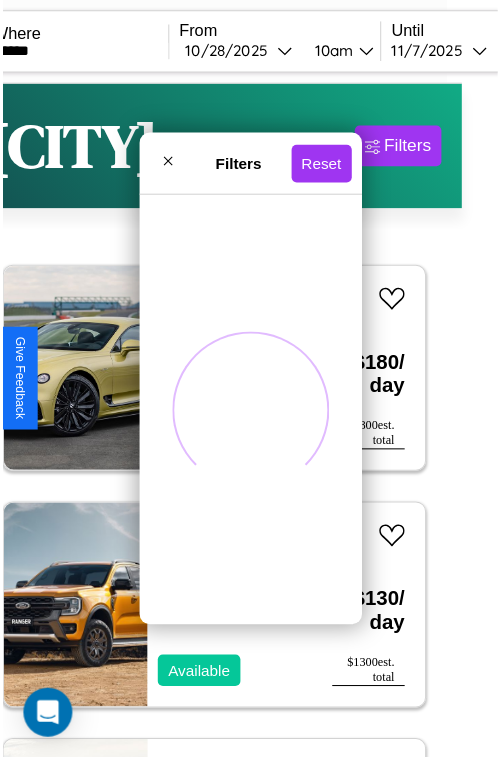 scroll, scrollTop: 0, scrollLeft: 0, axis: both 